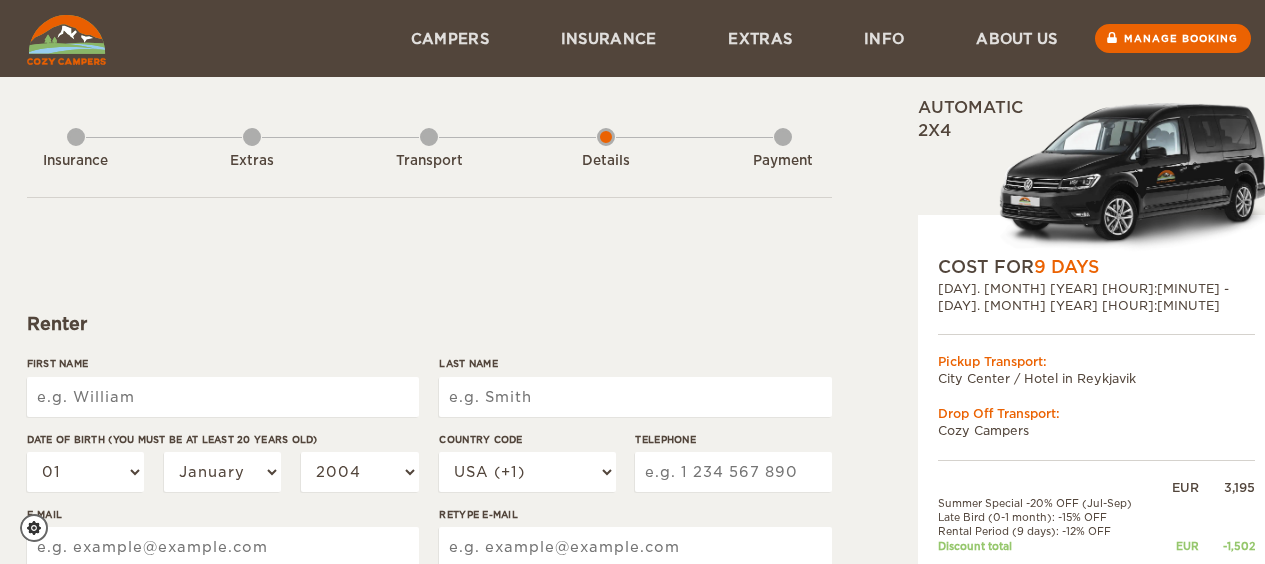 scroll, scrollTop: 0, scrollLeft: 0, axis: both 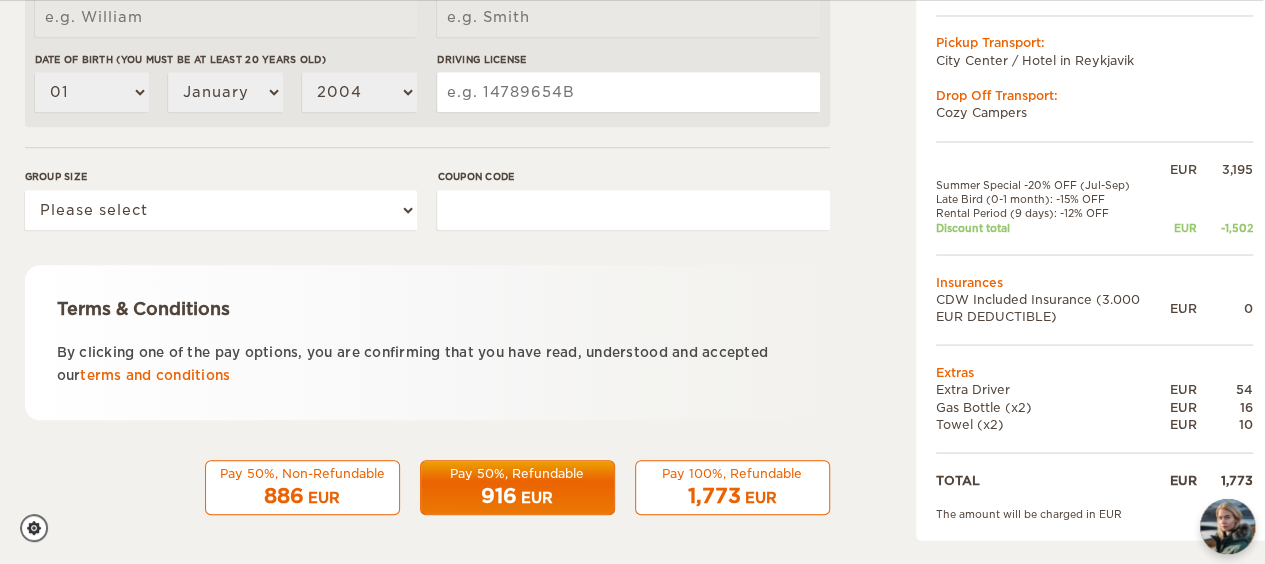 click on "Pay 50%, Non-Refundable" at bounding box center [302, 473] 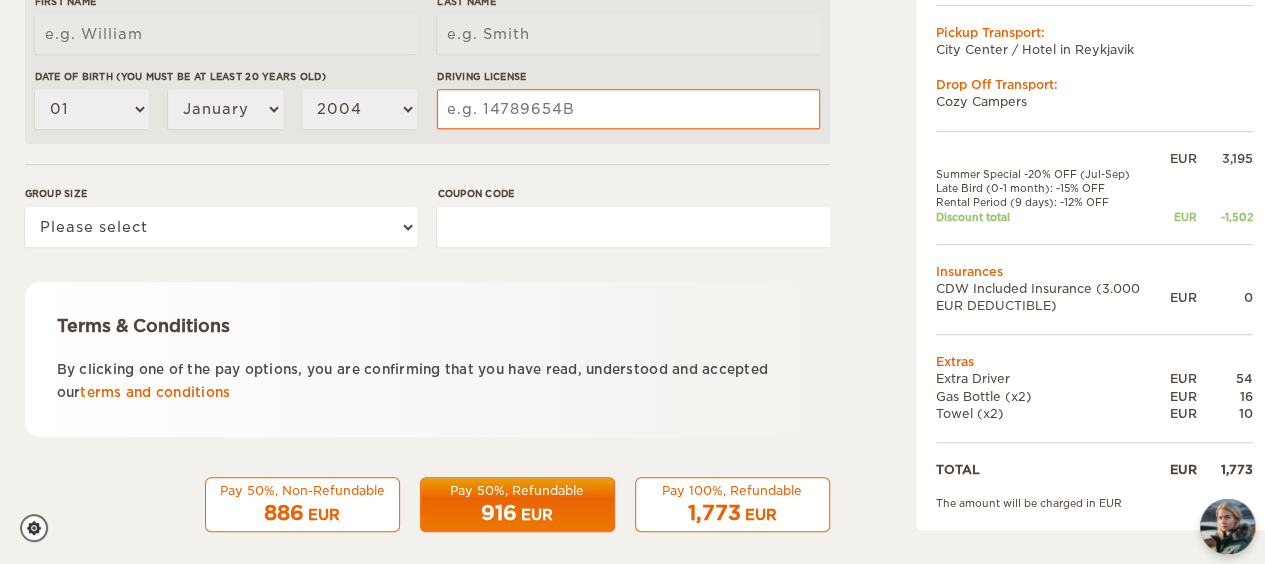 scroll, scrollTop: 735, scrollLeft: 2, axis: both 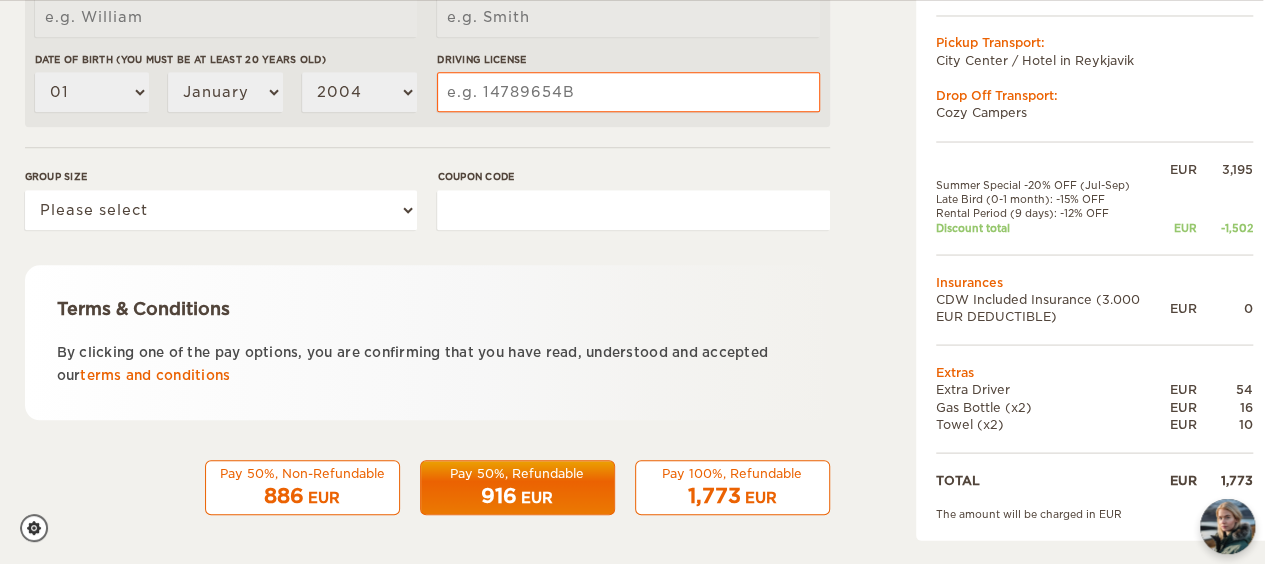 click on "886
EUR" at bounding box center (302, 496) 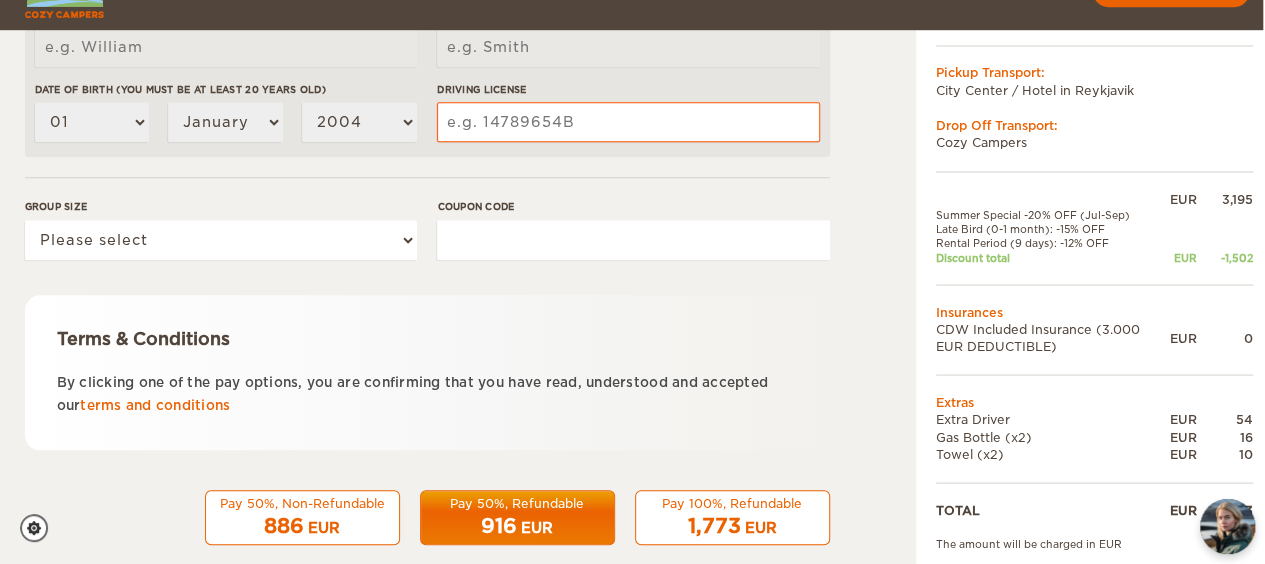 scroll, scrollTop: 735, scrollLeft: 2, axis: both 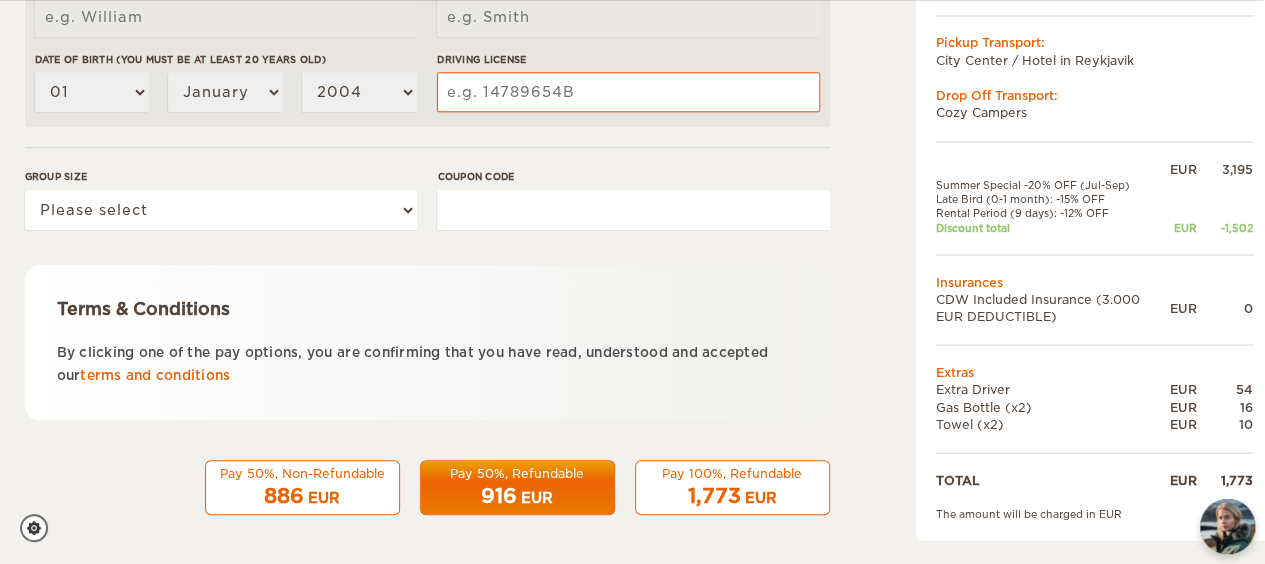 click on "EUR" at bounding box center [324, 498] 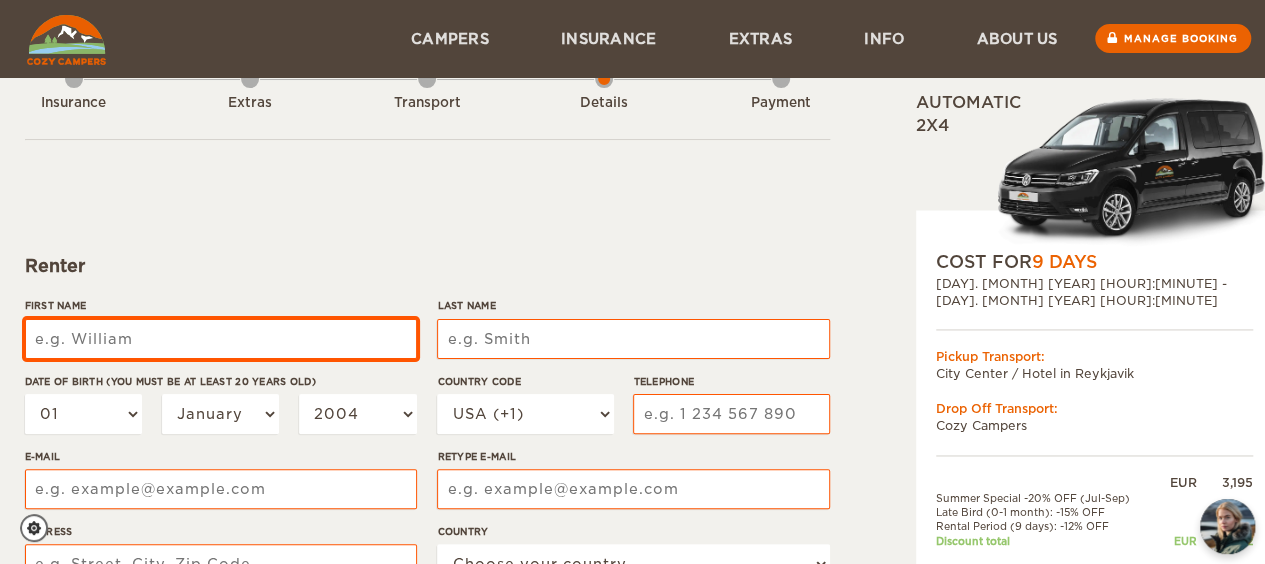 scroll, scrollTop: 0, scrollLeft: 2, axis: horizontal 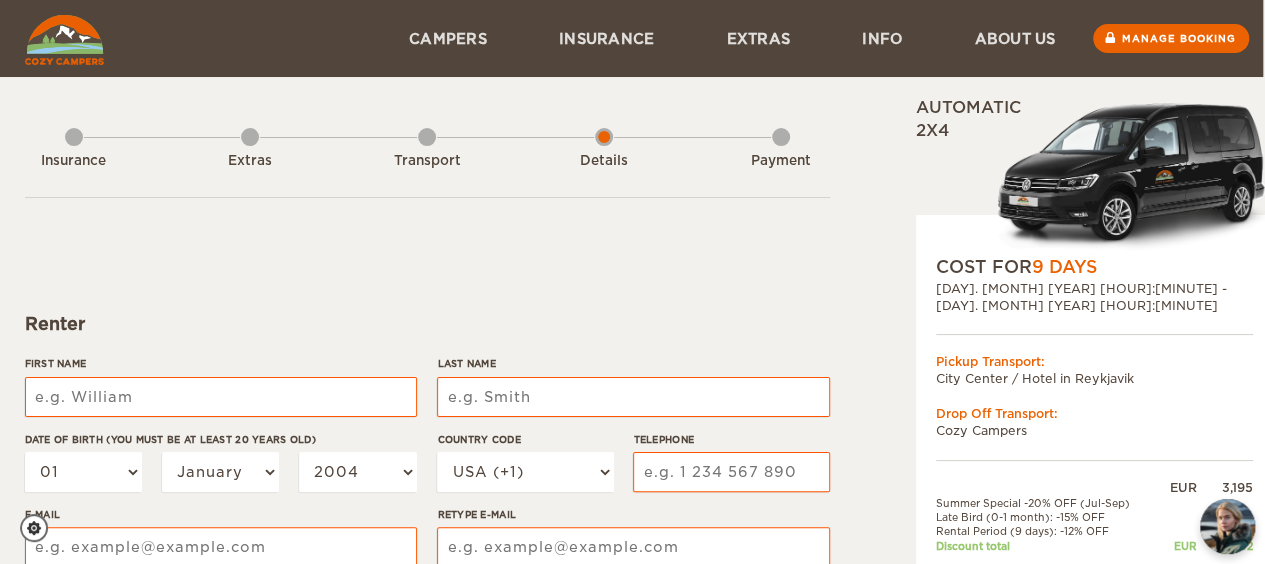 click on "[DAY]. [MONTH] [YEAR] [HOUR]:[MINUTE] - [DAY]. [MONTH] [YEAR] [HOUR]:[MINUTE]" at bounding box center (1094, 297) 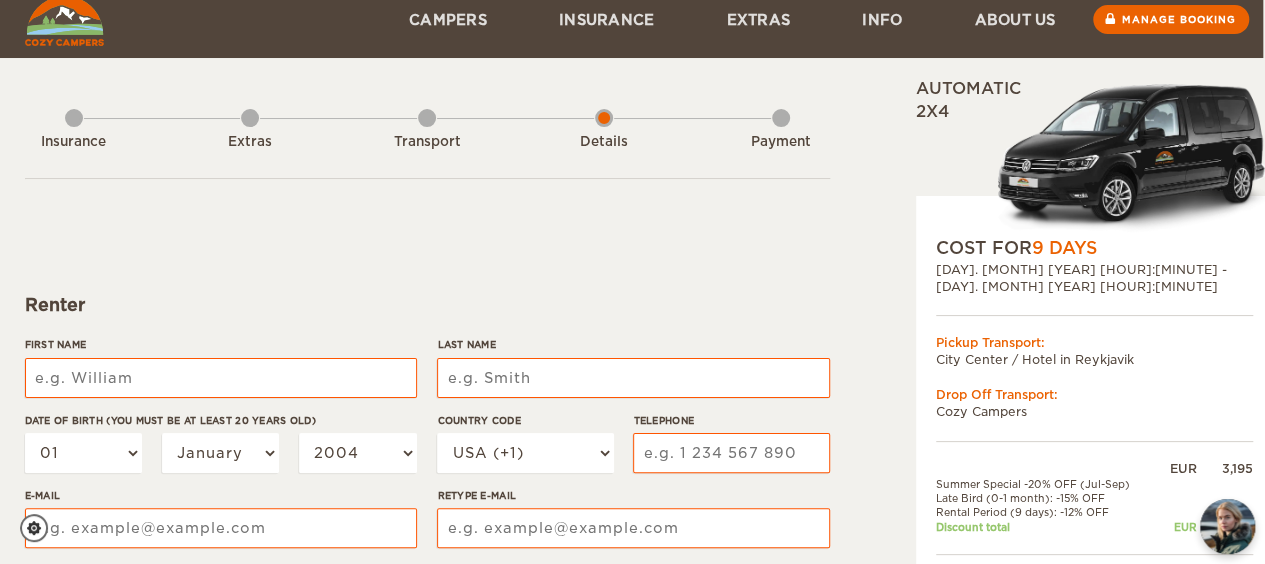 scroll, scrollTop: 0, scrollLeft: 2, axis: horizontal 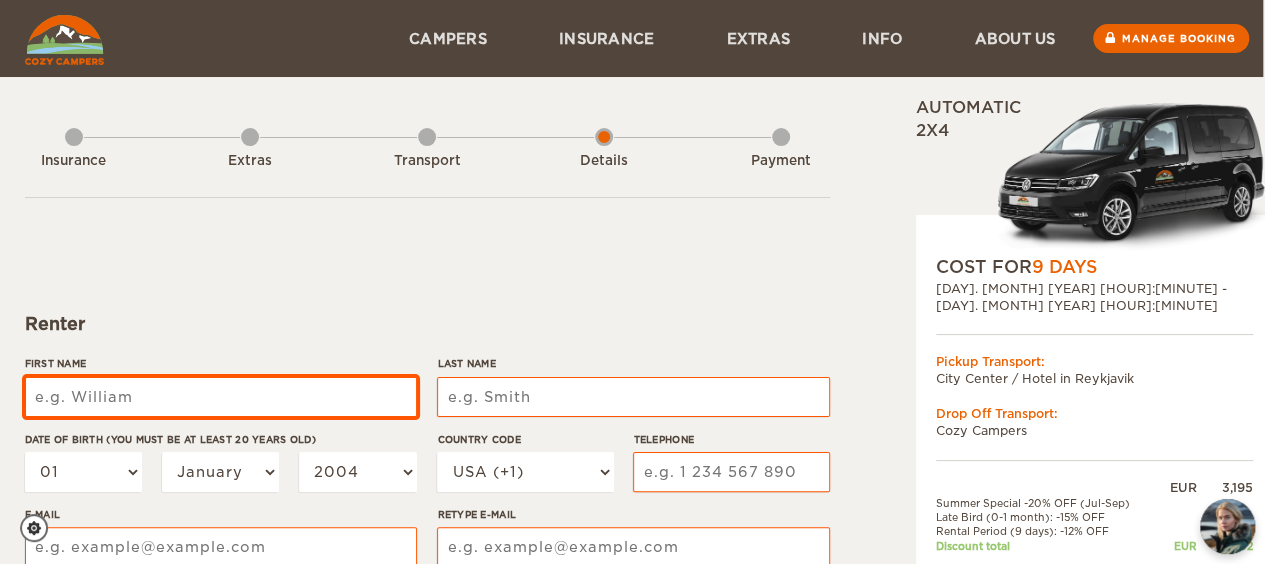 click on "First Name" at bounding box center (221, 397) 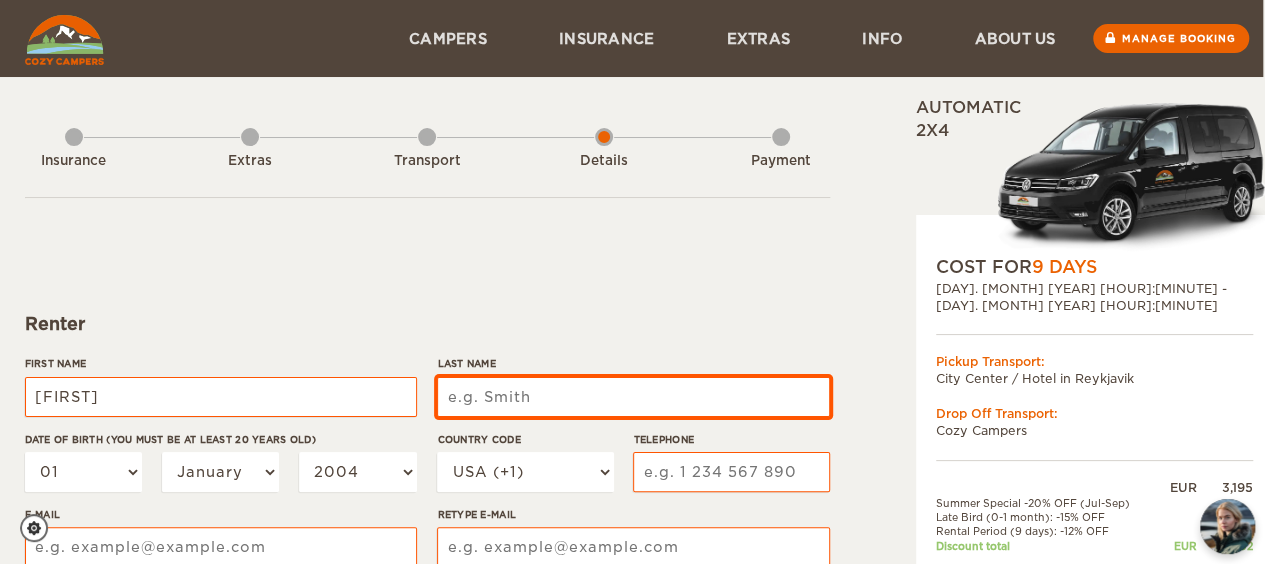 type on "[LAST]" 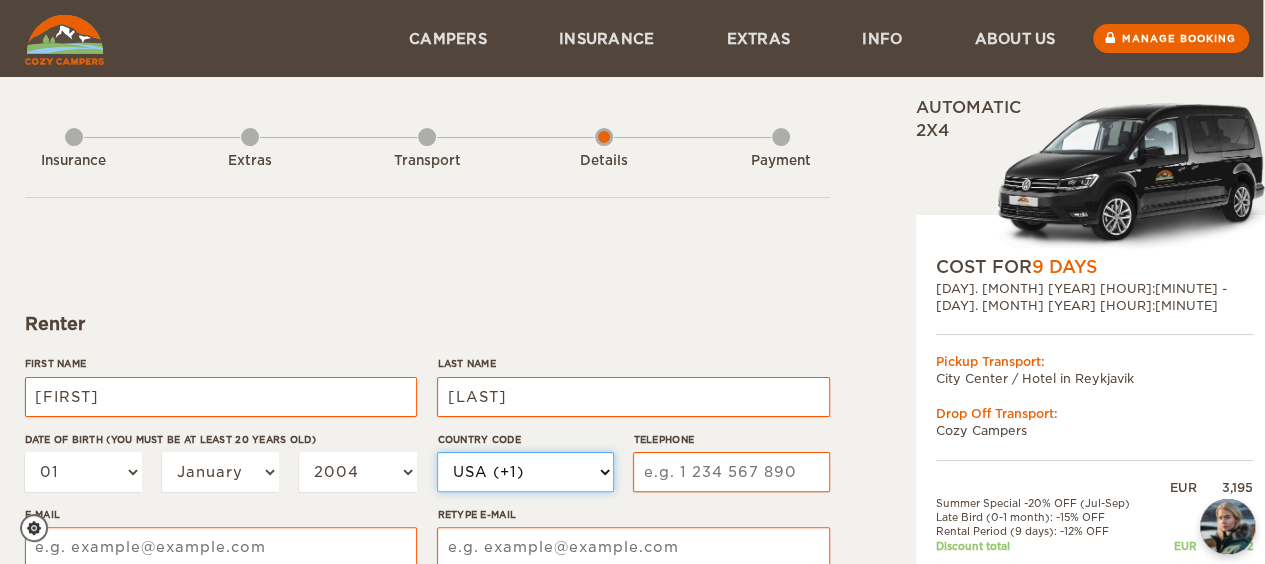 select on "44" 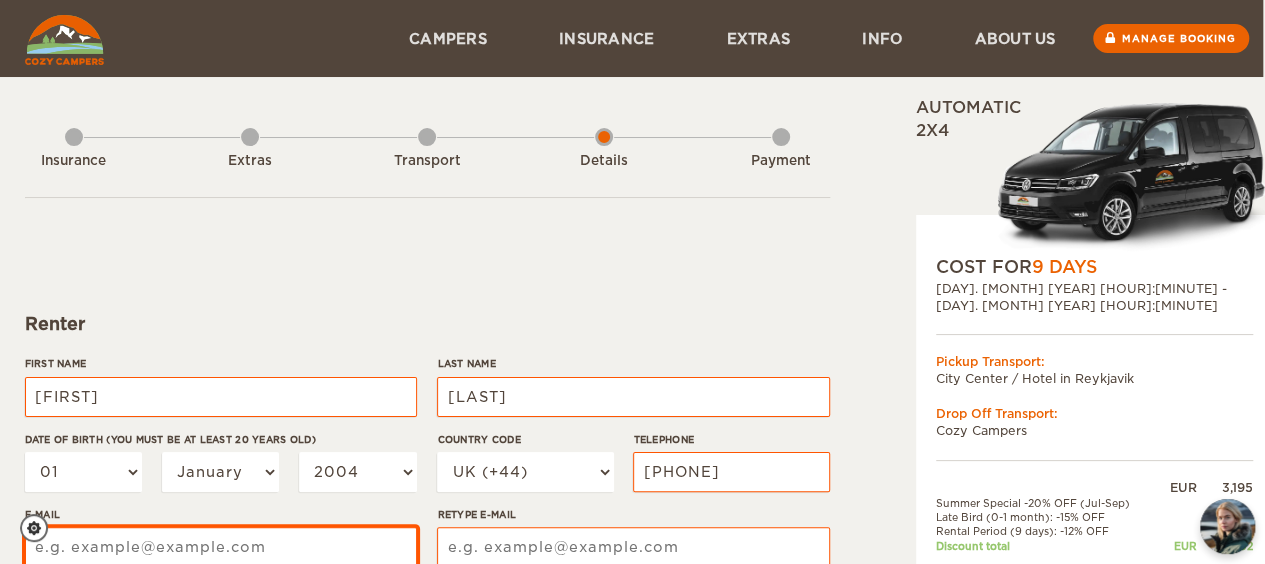 type on "[USERNAME]@[DOMAIN].com" 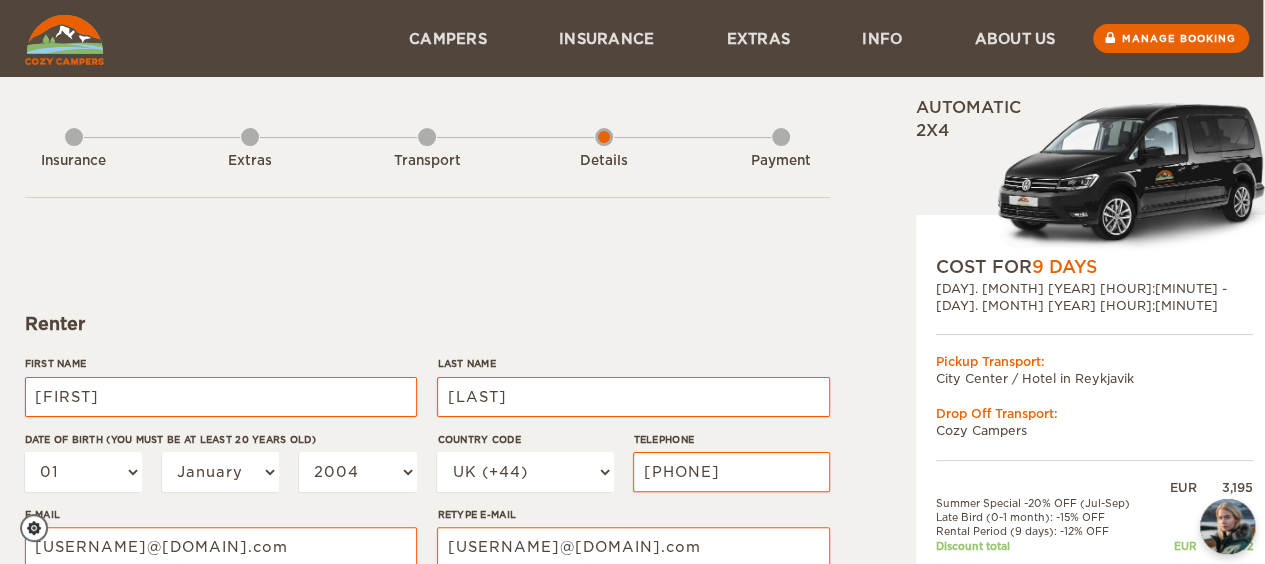 type on "[NUMBER] [STREET]" 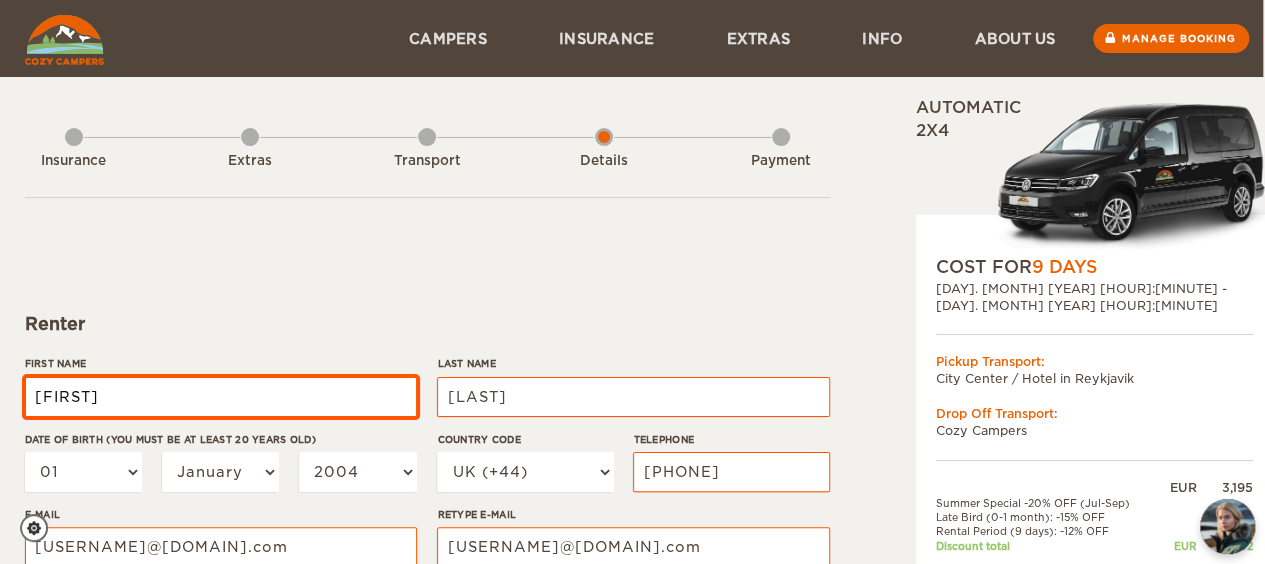 type on "[FIRST]" 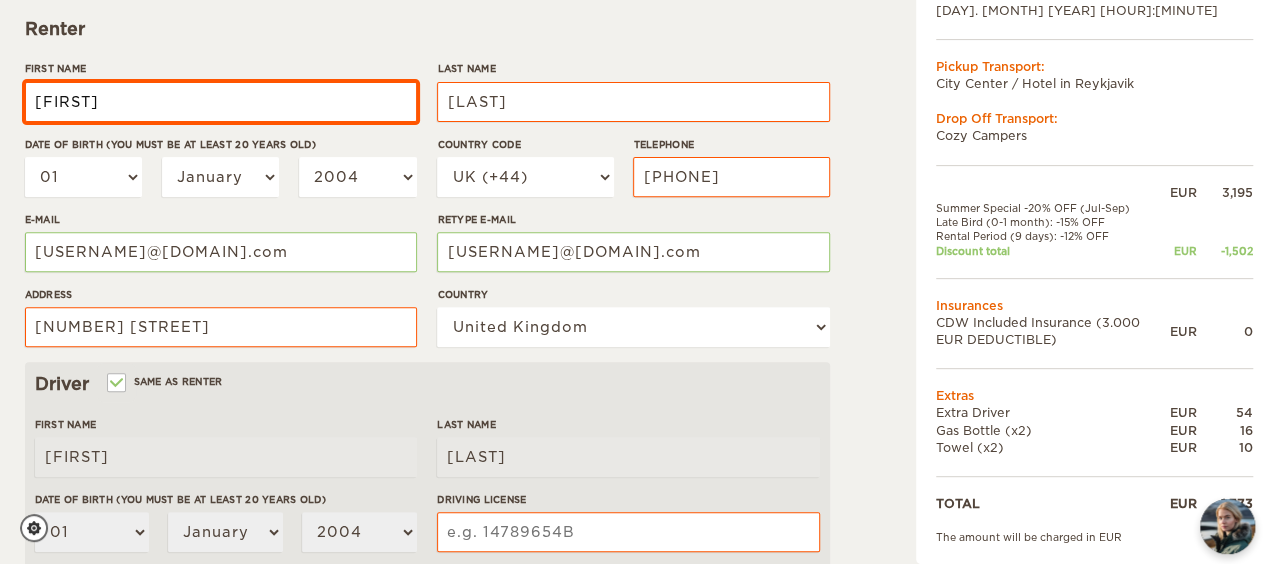 scroll, scrollTop: 296, scrollLeft: 2, axis: both 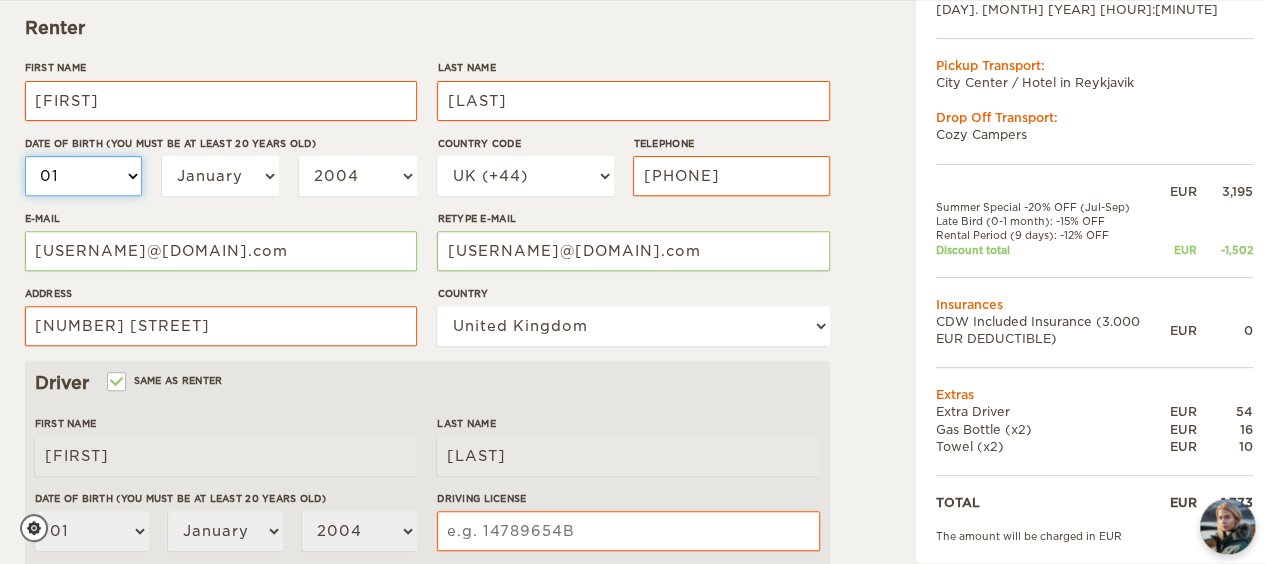 click on "01
02
03
04
05
06
07
08
09
10
11
12
13
14
15
16
17
18
19
20
21
22
23
24
25
26
27
28
29
30
31" at bounding box center (84, 176) 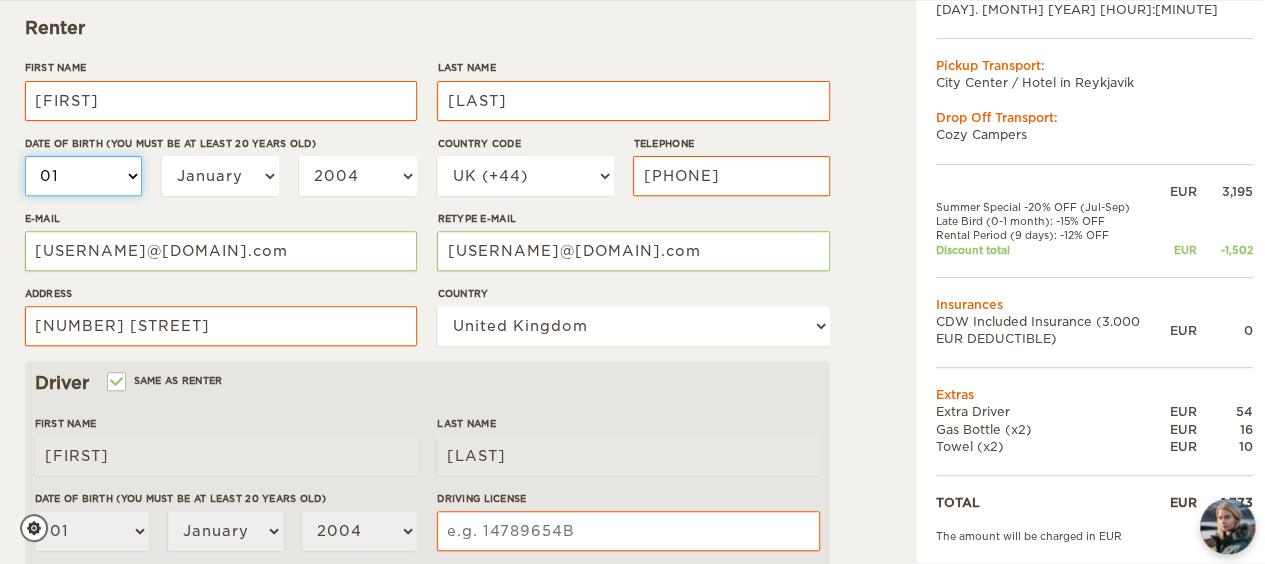 select on "11" 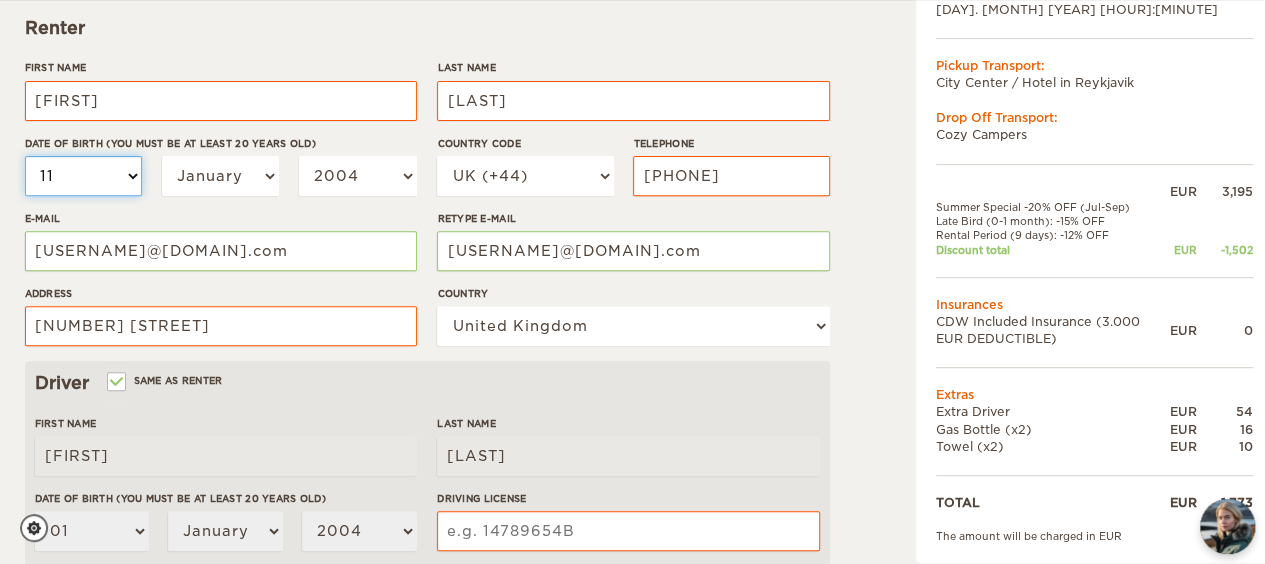 click on "01
02
03
04
05
06
07
08
09
10
11
12
13
14
15
16
17
18
19
20
21
22
23
24
25
26
27
28
29
30
31" at bounding box center (84, 176) 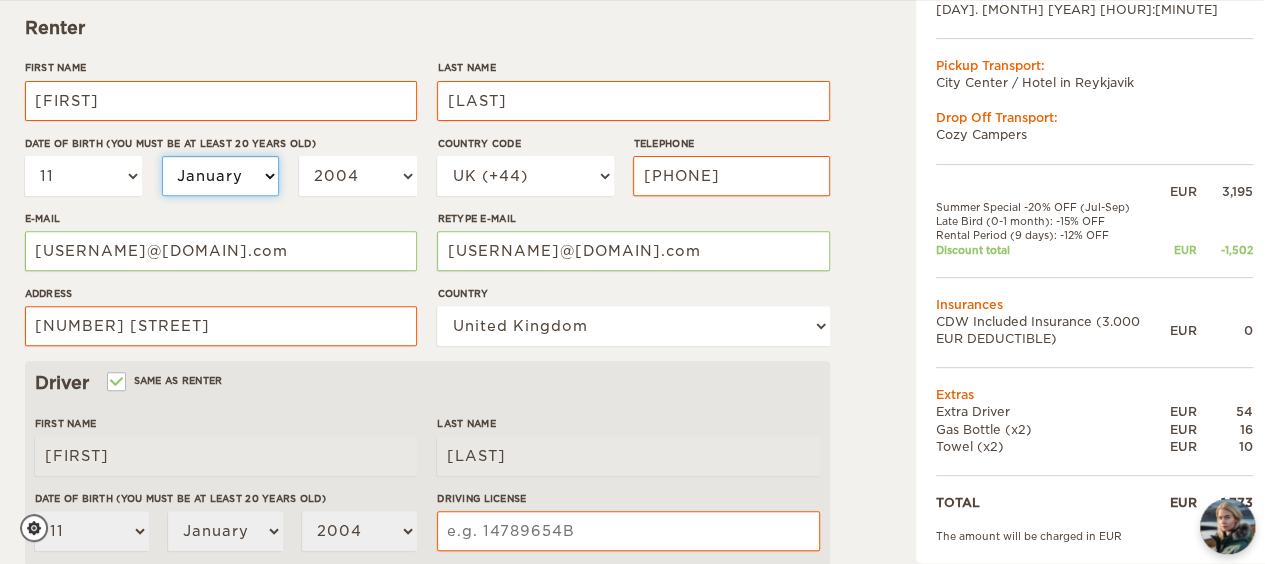 click on "January
February
March
April
May
June
July
August
September
October
November
December" at bounding box center [221, 176] 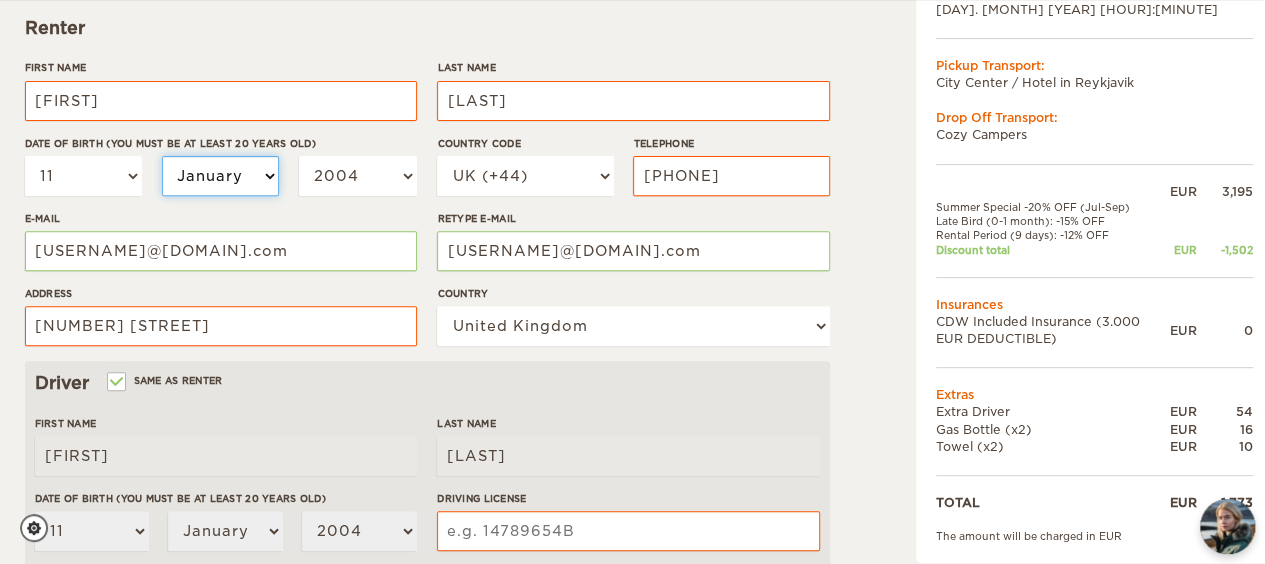 select on "06" 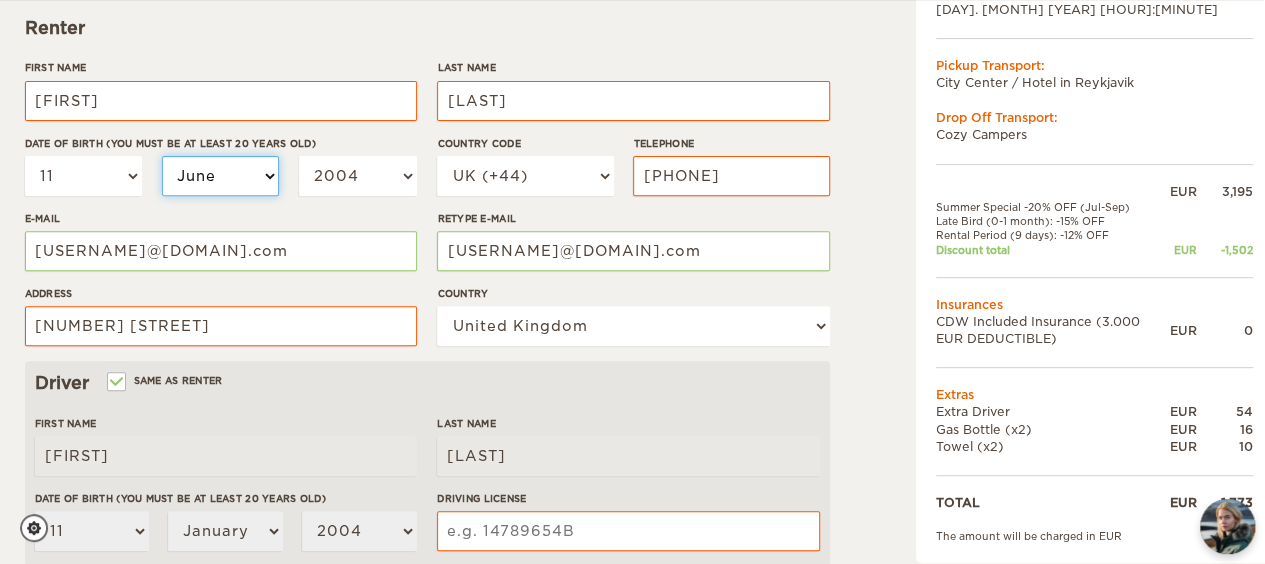 click on "January
February
March
April
May
June
July
August
September
October
November
December" at bounding box center [221, 176] 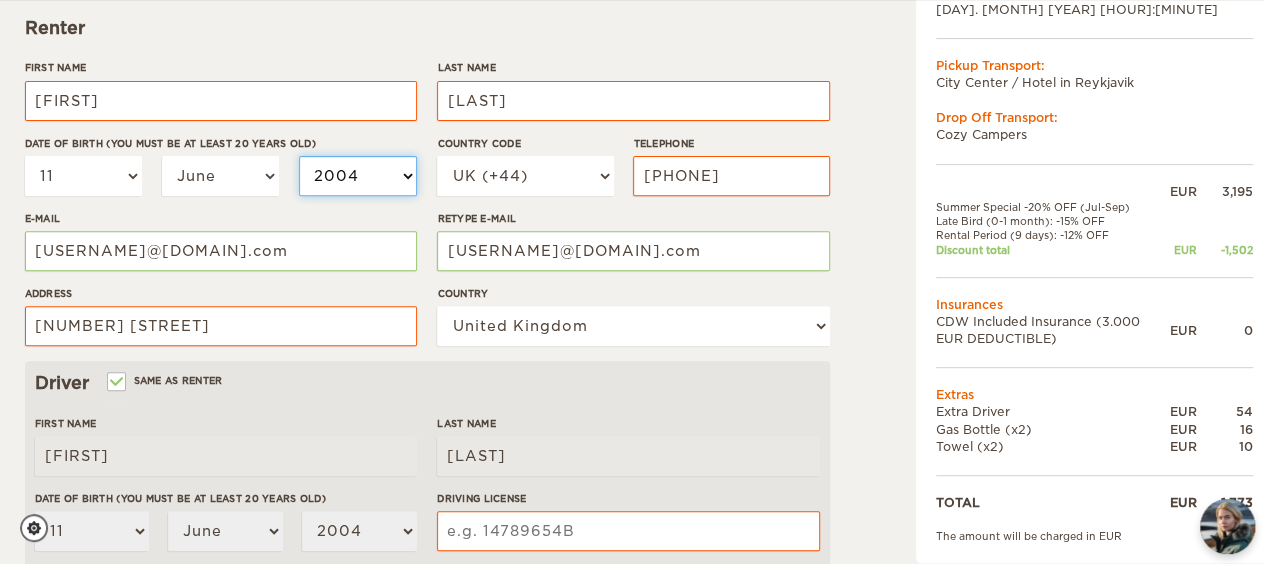 click on "2004 2003 2002 2001 2000 1999 1998 1997 1996 1995 1994 1993 1992 1991 1990 1989 1988 1987 1986 1985 1984 1983 1982 1981 1980 1979 1978 1977 1976 1975 1974 1973 1972 1971 1970 1969 1968 1967 1966 1965 1964 1963 1962 1961 1960 1959 1958 1957 1956 1955 1954 1953 1952 1951 1950 1949 1948 1947 1946 1945 1944 1943 1942 1941 1940 1939 1938 1937 1936 1935 1934 1933 1932 1931 1930 1929 1928 1927 1926 1925 1924 1923 1922 1921 1920 1919 1918 1917 1916 1915 1914 1913 1912 1911 1910 1909 1908 1907 1906 1905 1904 1903 1902 1901 1900 1899 1898 1897 1896 1895 1894 1893 1892 1891 1890 1889 1888 1887 1886 1885 1884 1883 1882 1881 1880 1879 1878 1877 1876 1875" at bounding box center (358, 176) 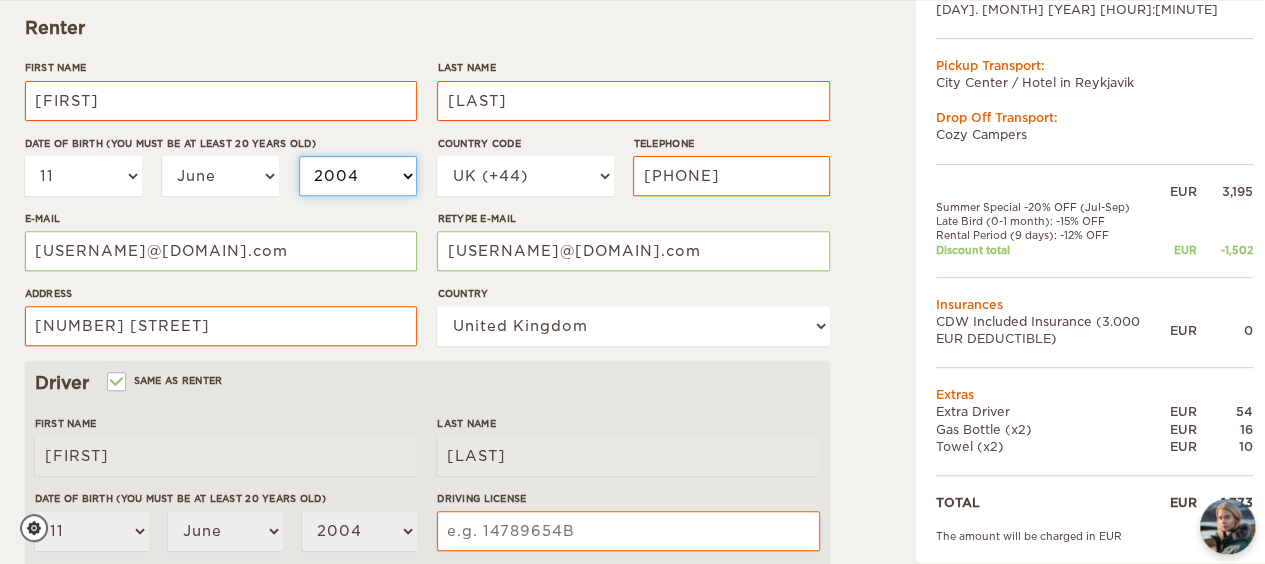 select on "1982" 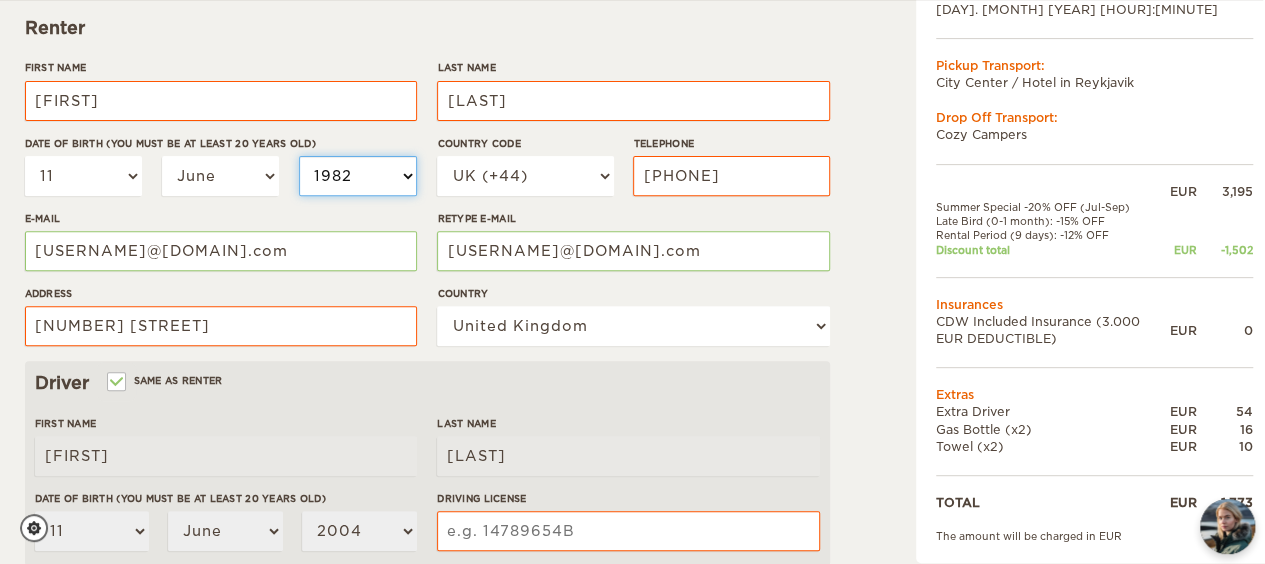 click on "2004 2003 2002 2001 2000 1999 1998 1997 1996 1995 1994 1993 1992 1991 1990 1989 1988 1987 1986 1985 1984 1983 1982 1981 1980 1979 1978 1977 1976 1975 1974 1973 1972 1971 1970 1969 1968 1967 1966 1965 1964 1963 1962 1961 1960 1959 1958 1957 1956 1955 1954 1953 1952 1951 1950 1949 1948 1947 1946 1945 1944 1943 1942 1941 1940 1939 1938 1937 1936 1935 1934 1933 1932 1931 1930 1929 1928 1927 1926 1925 1924 1923 1922 1921 1920 1919 1918 1917 1916 1915 1914 1913 1912 1911 1910 1909 1908 1907 1906 1905 1904 1903 1902 1901 1900 1899 1898 1897 1896 1895 1894 1893 1892 1891 1890 1889 1888 1887 1886 1885 1884 1883 1882 1881 1880 1879 1878 1877 1876 1875" at bounding box center [358, 176] 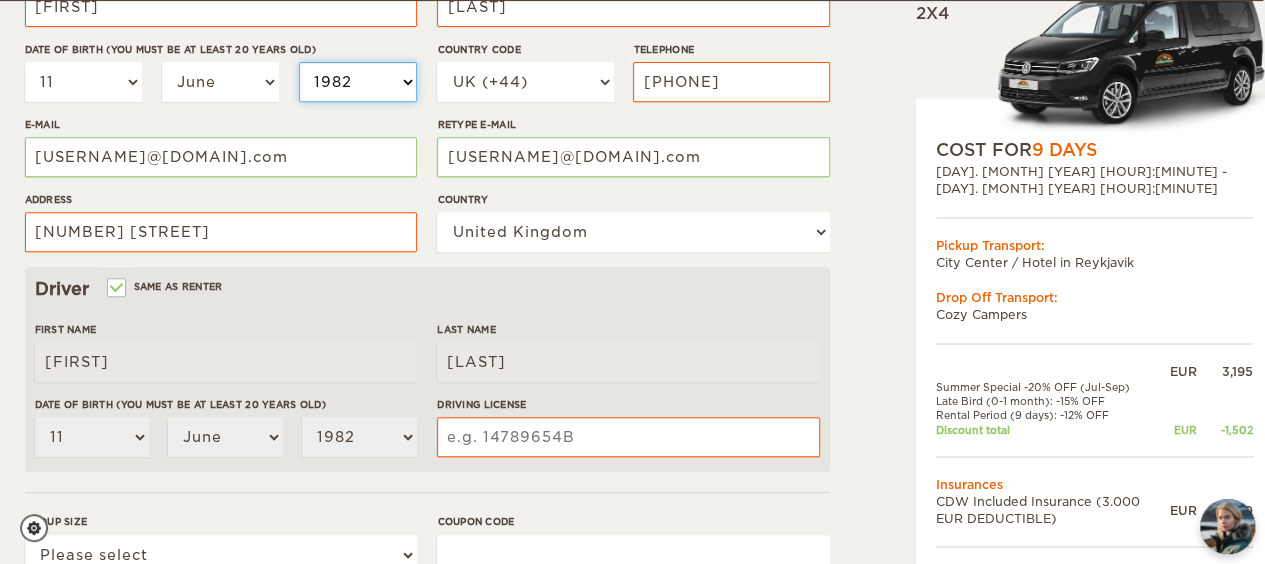 scroll, scrollTop: 391, scrollLeft: 2, axis: both 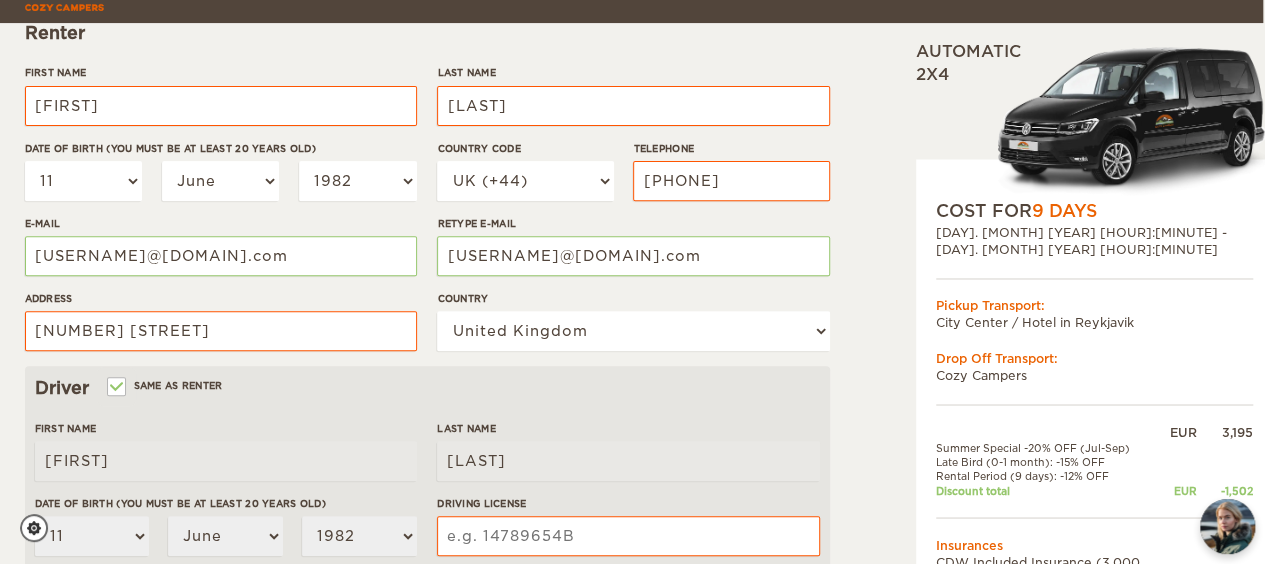 click on "Drop Off Transport:" at bounding box center (1094, 358) 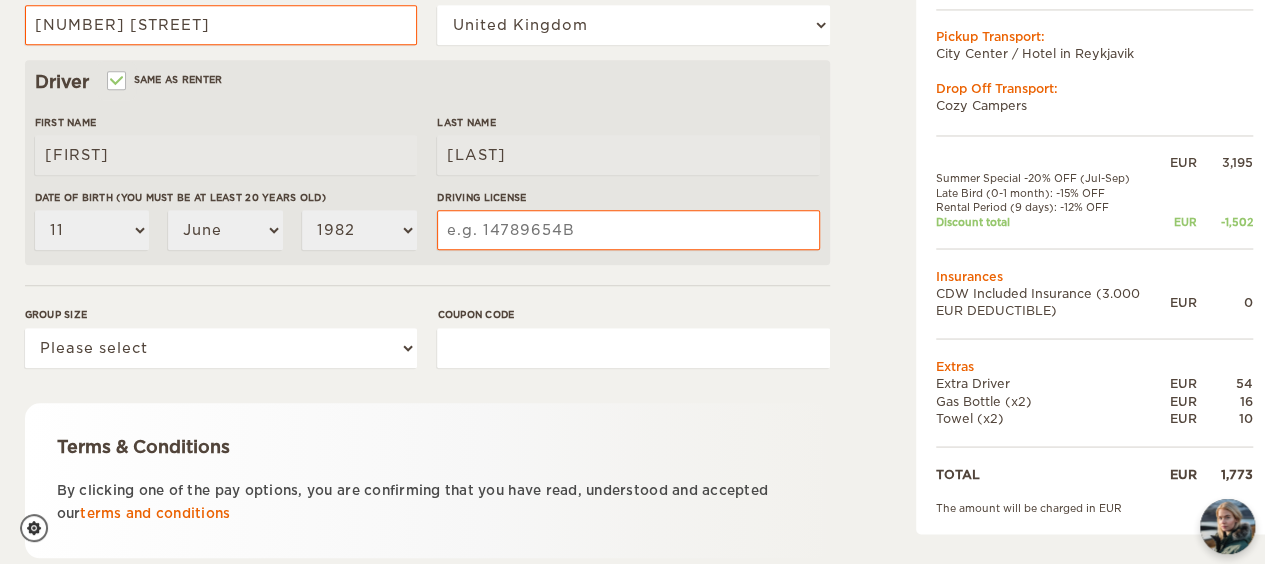 scroll, scrollTop: 598, scrollLeft: 2, axis: both 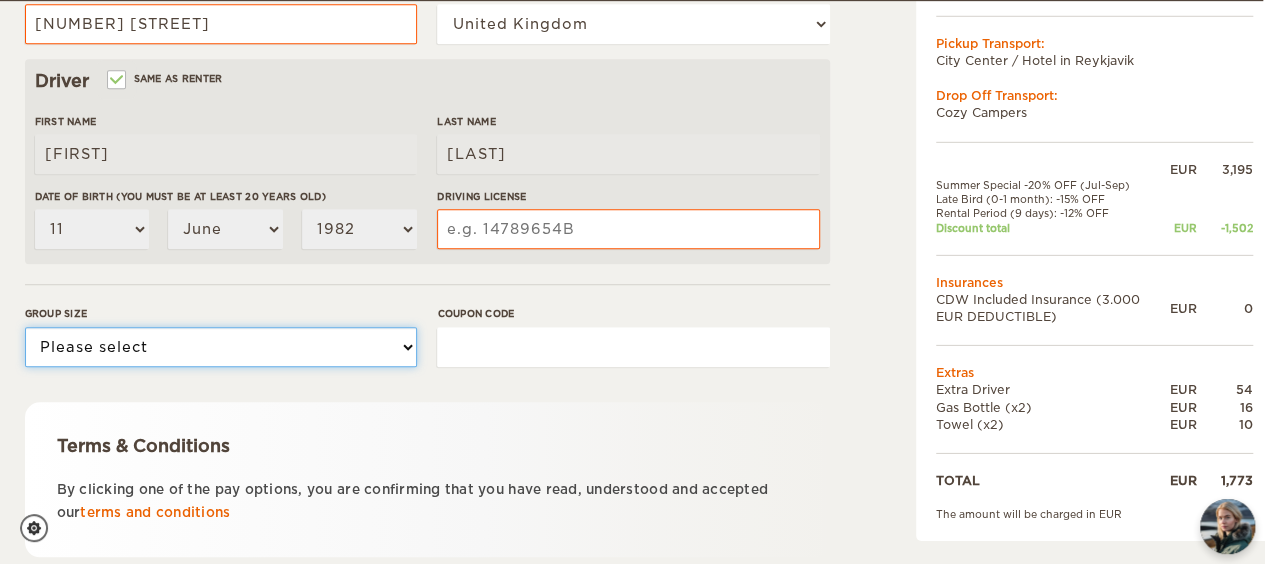 click on "Please select
1 2" at bounding box center (221, 347) 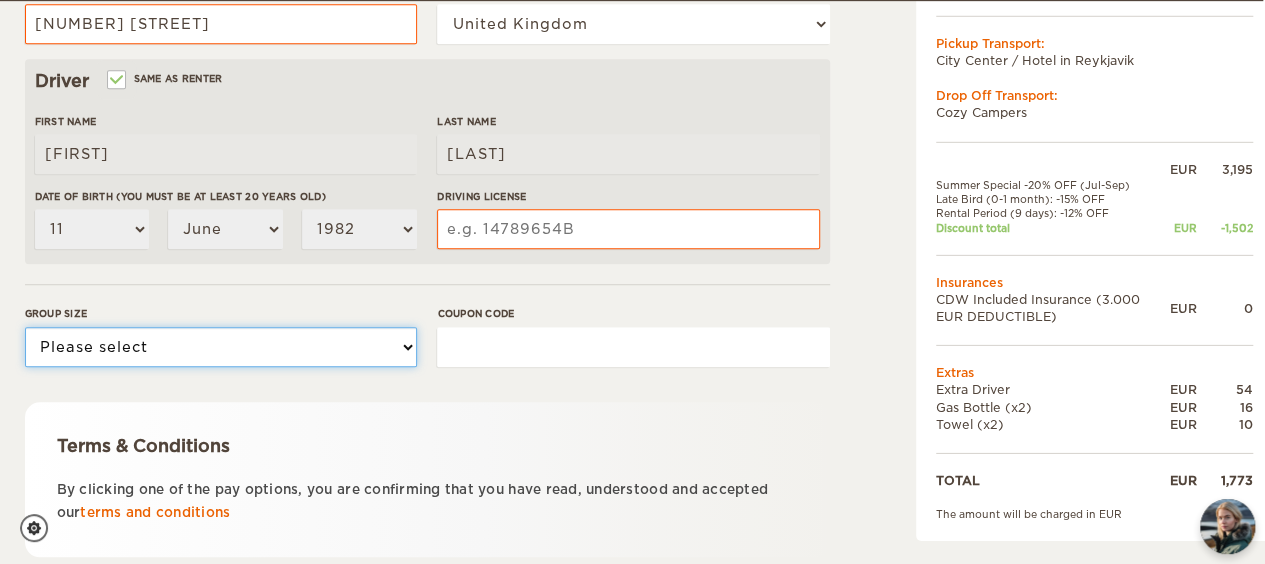 select on "2" 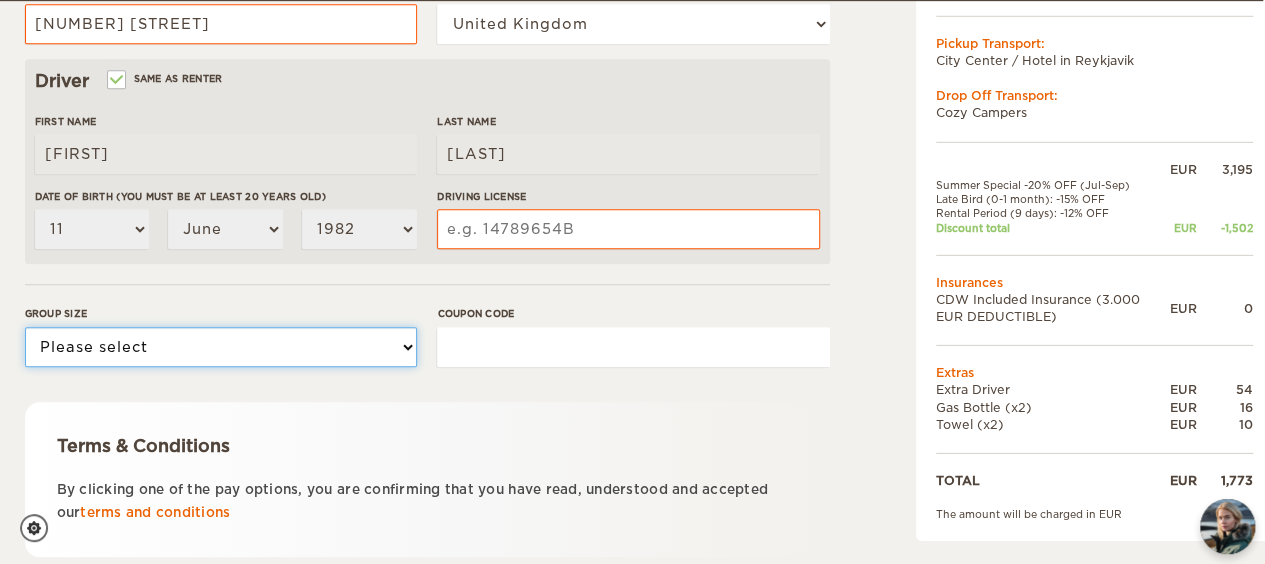 click on "Please select
1 2" at bounding box center (221, 347) 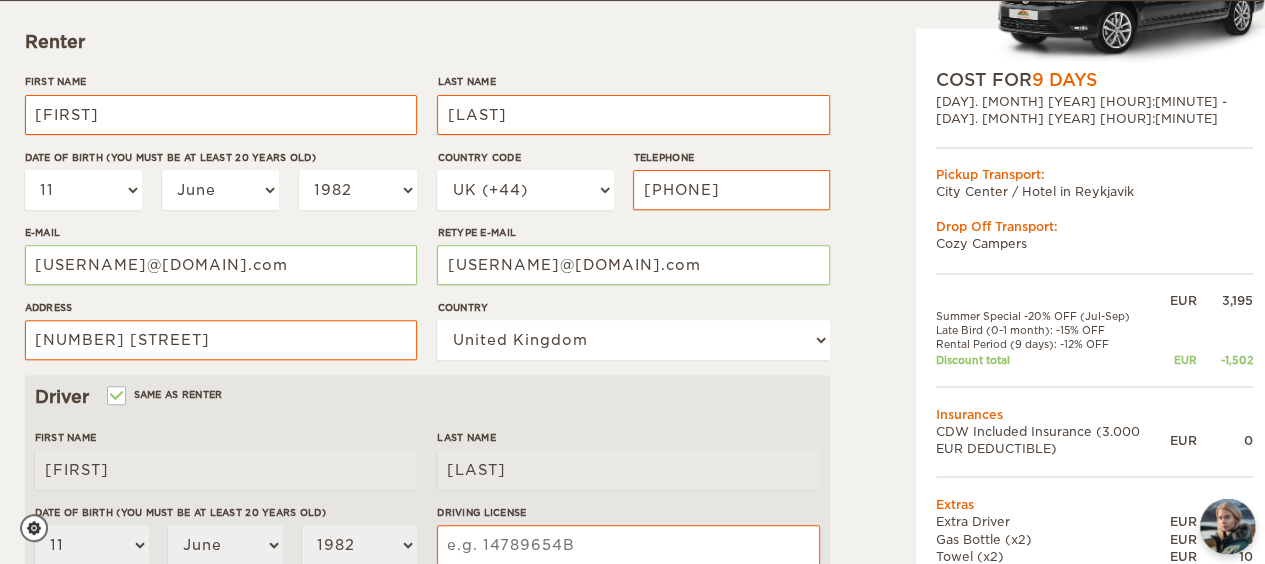 scroll, scrollTop: 283, scrollLeft: 2, axis: both 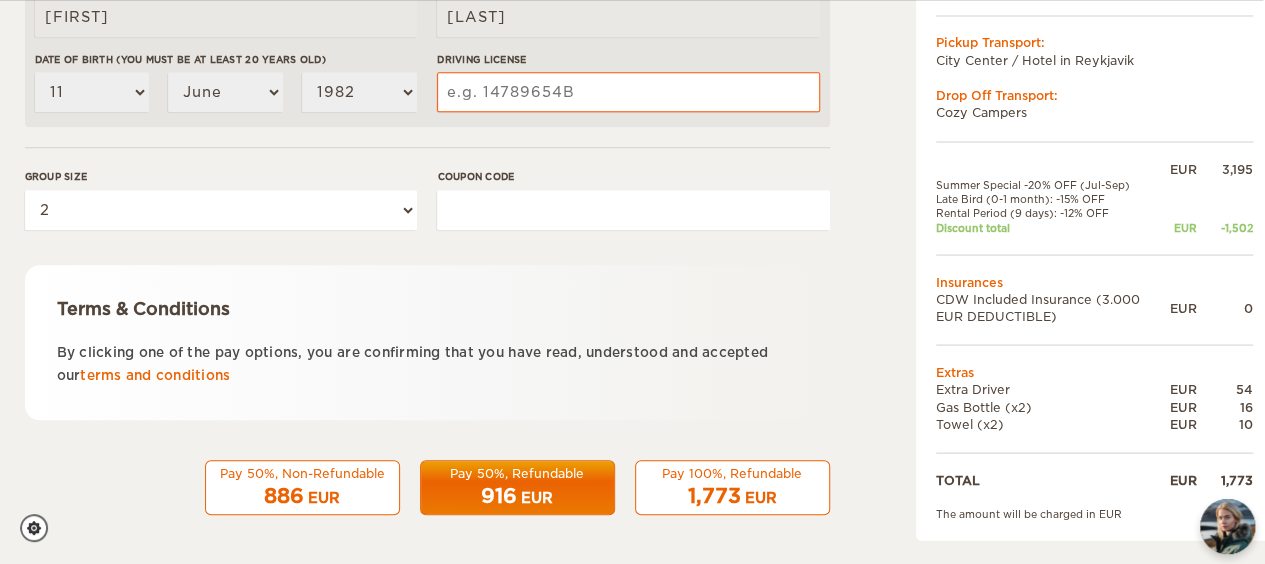 click on "EUR" at bounding box center (324, 498) 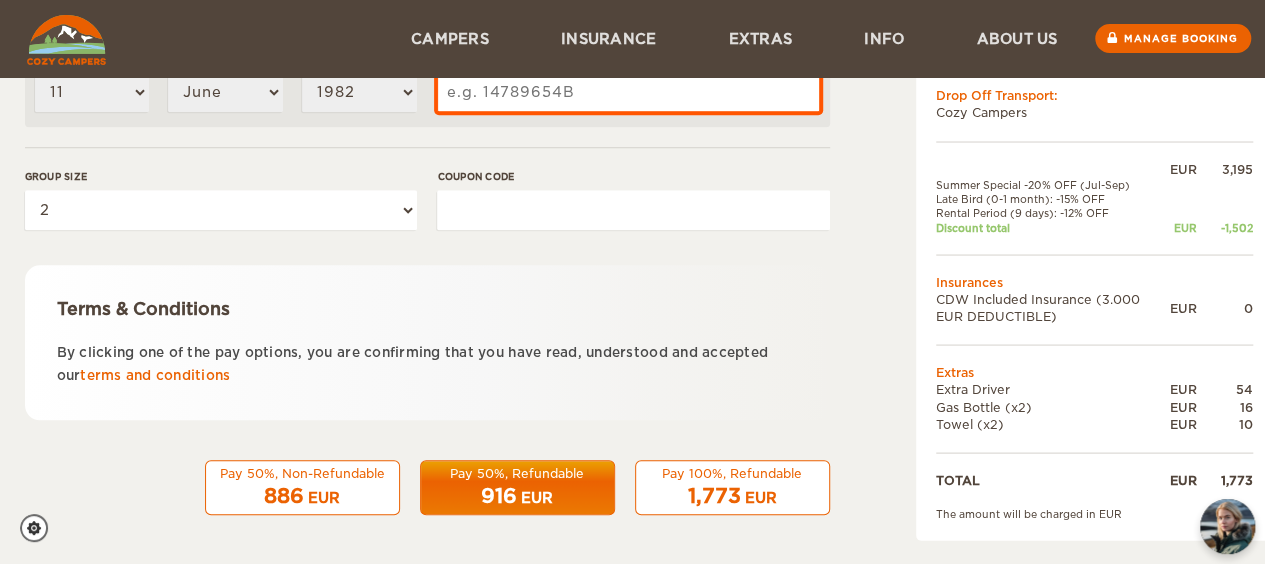 scroll, scrollTop: 547, scrollLeft: 2, axis: both 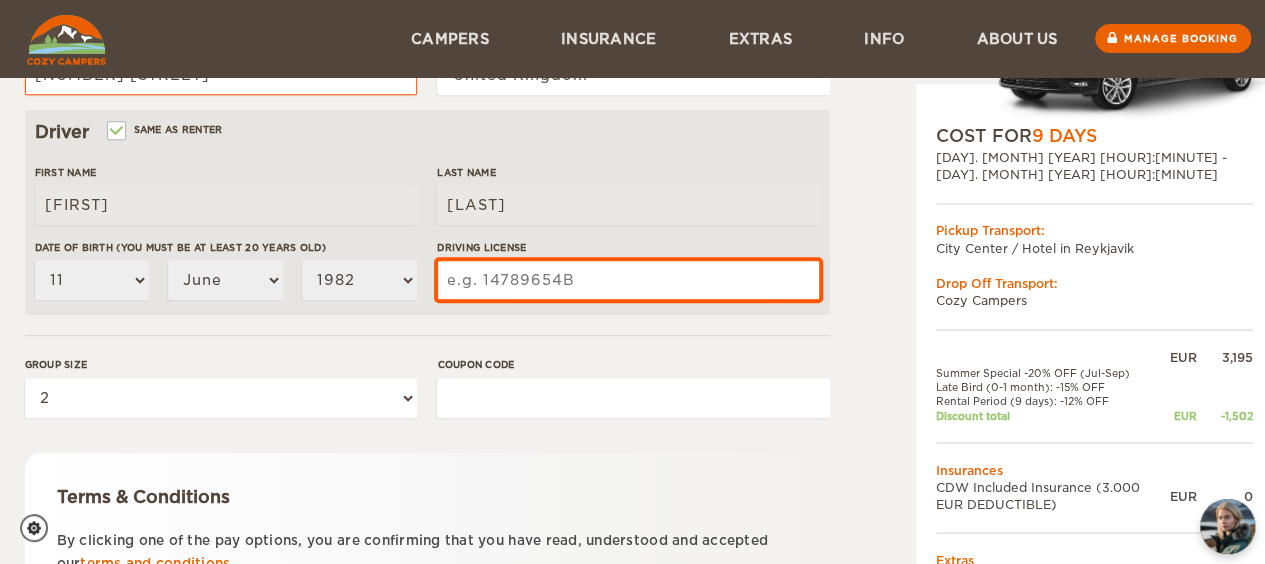 click on "Driving License" at bounding box center (628, 280) 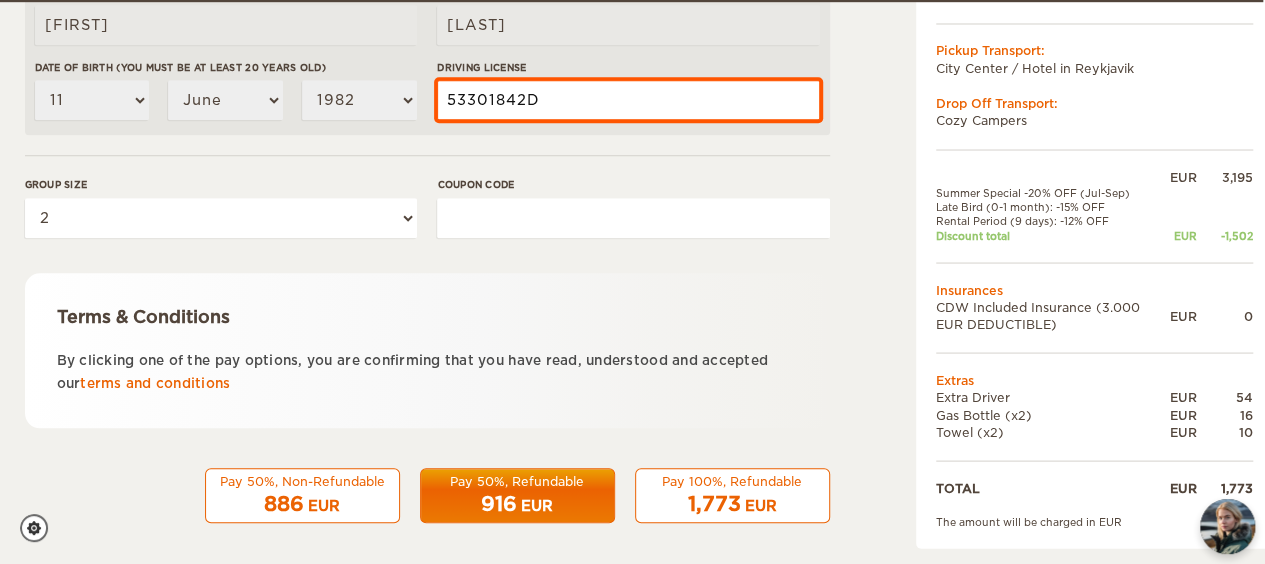 scroll, scrollTop: 735, scrollLeft: 2, axis: both 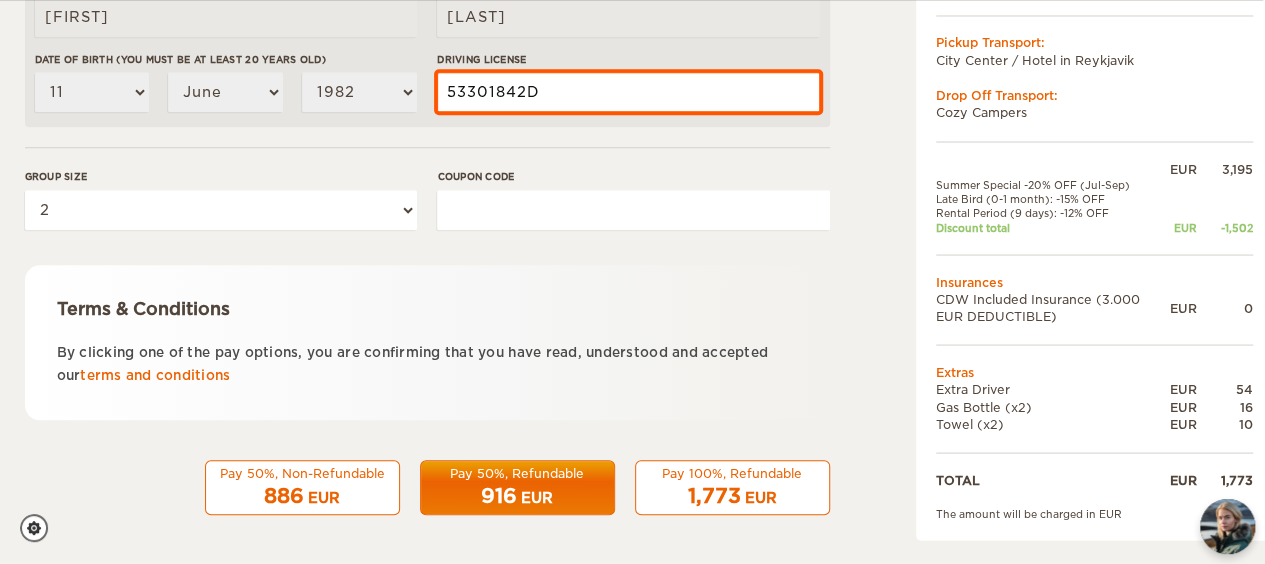 type on "53301842D" 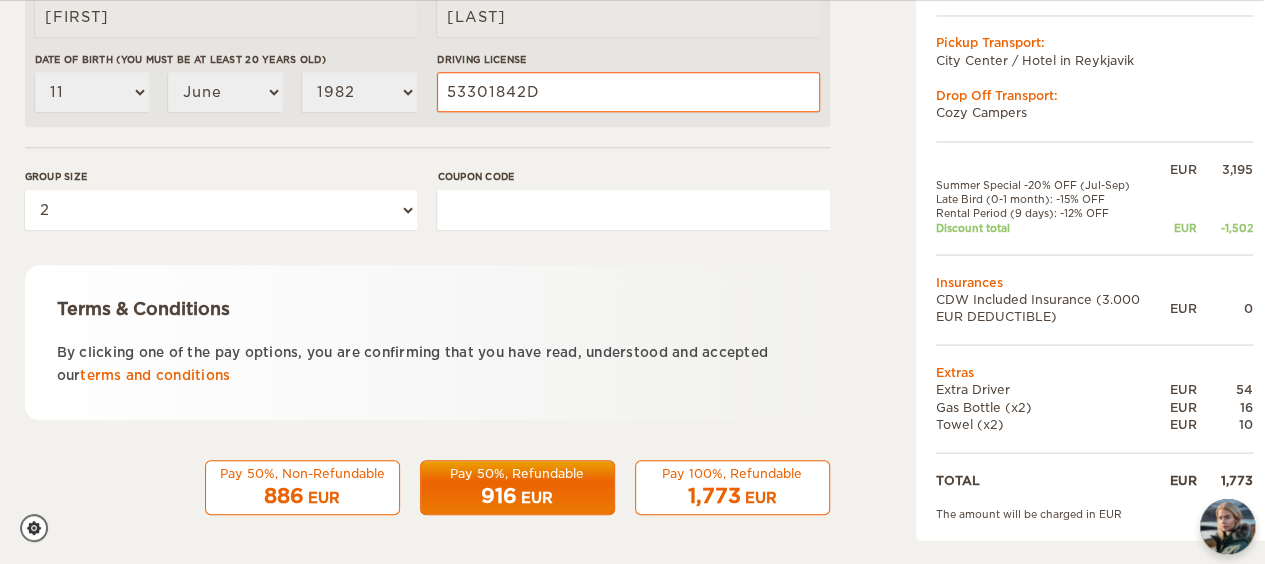 click on "886
EUR" at bounding box center [302, 496] 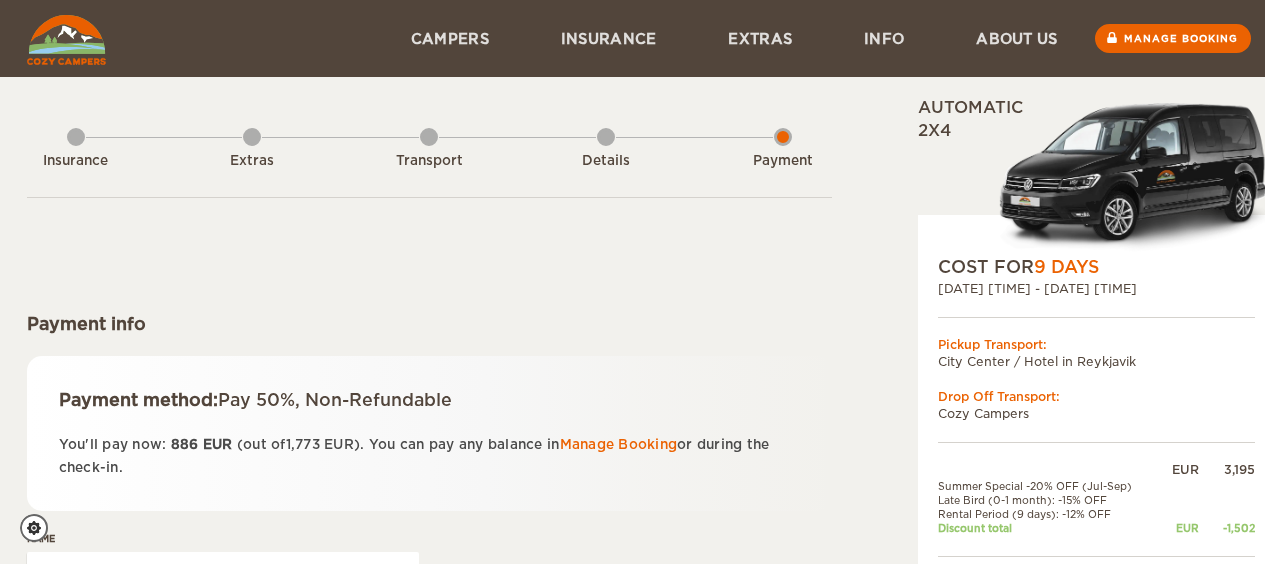 scroll, scrollTop: 0, scrollLeft: 0, axis: both 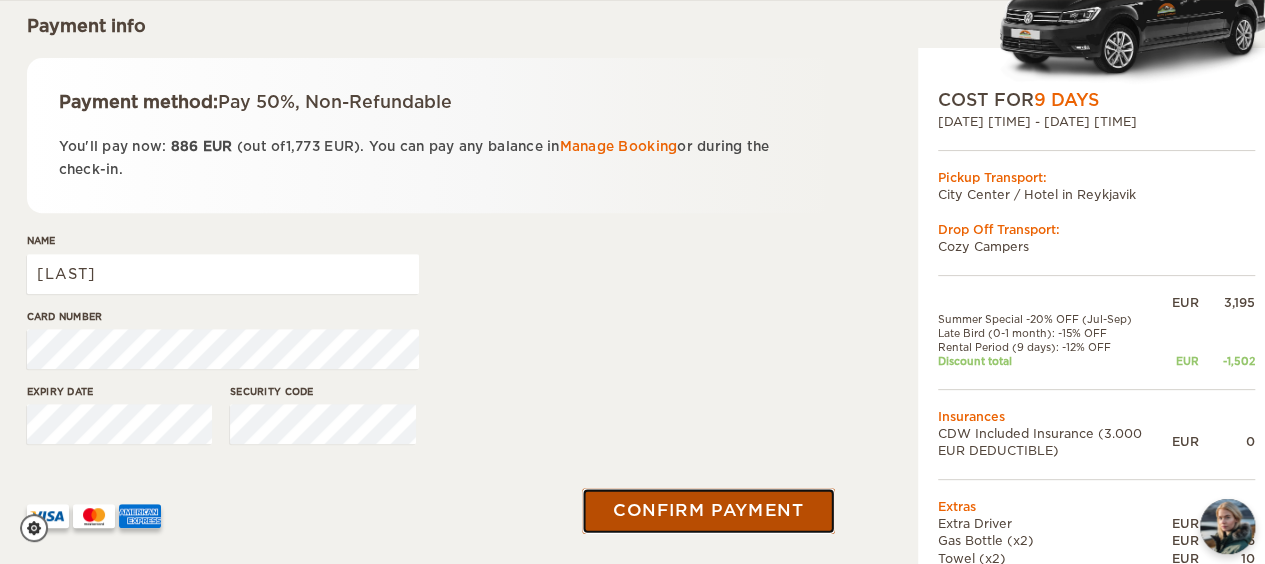 click on "Confirm payment" at bounding box center [709, 511] 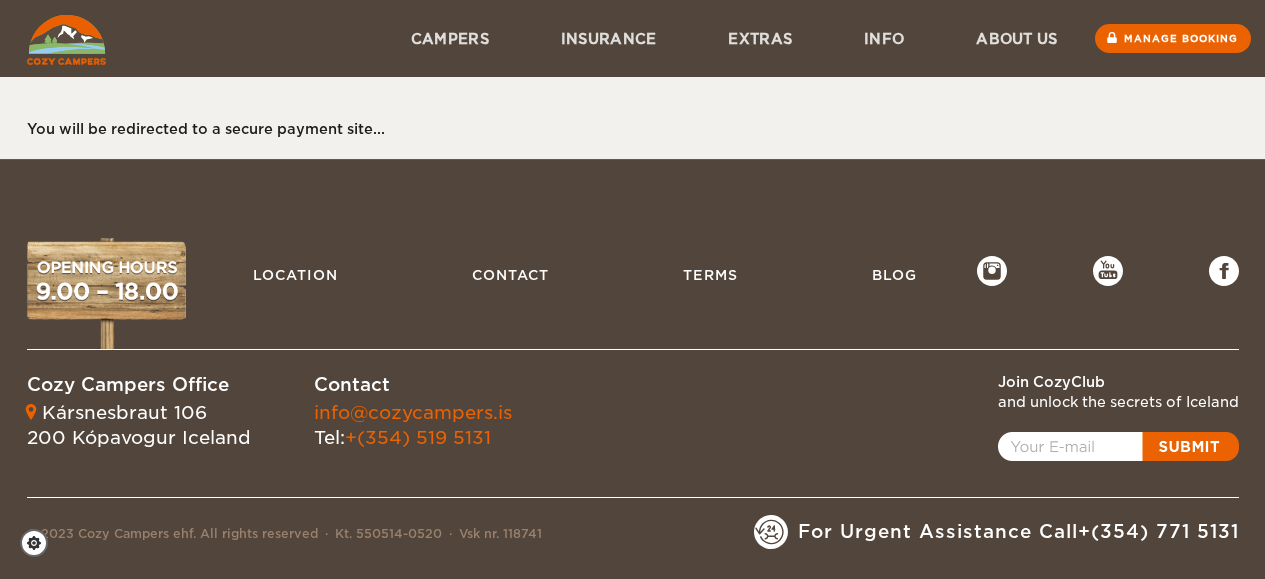 scroll, scrollTop: 0, scrollLeft: 0, axis: both 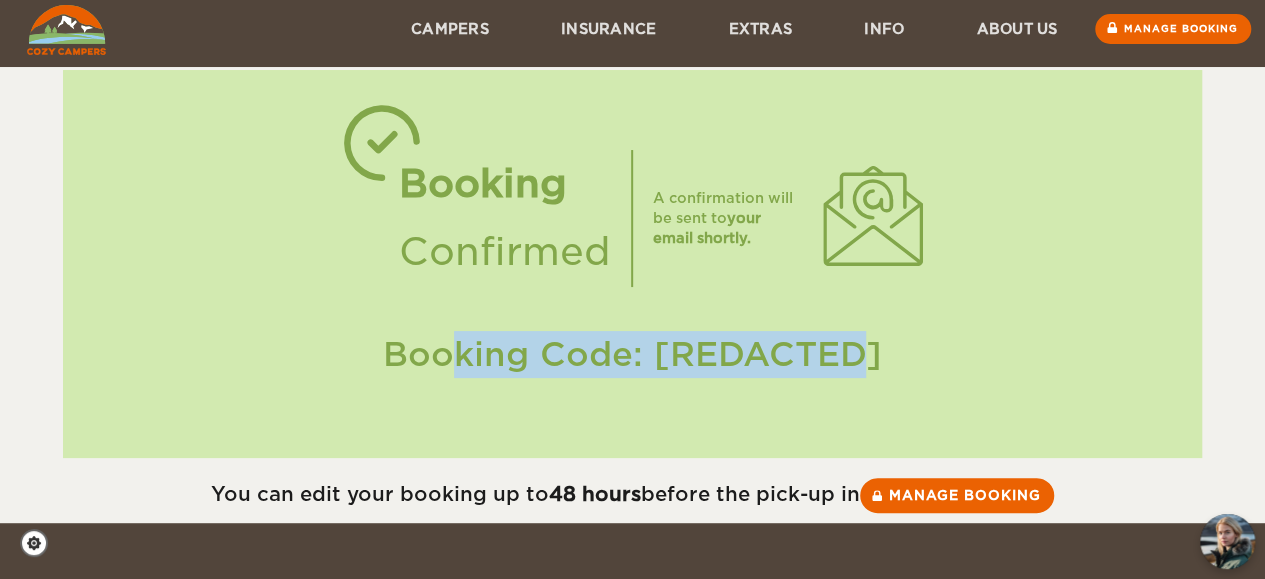 drag, startPoint x: 835, startPoint y: 358, endPoint x: 392, endPoint y: 393, distance: 444.38046 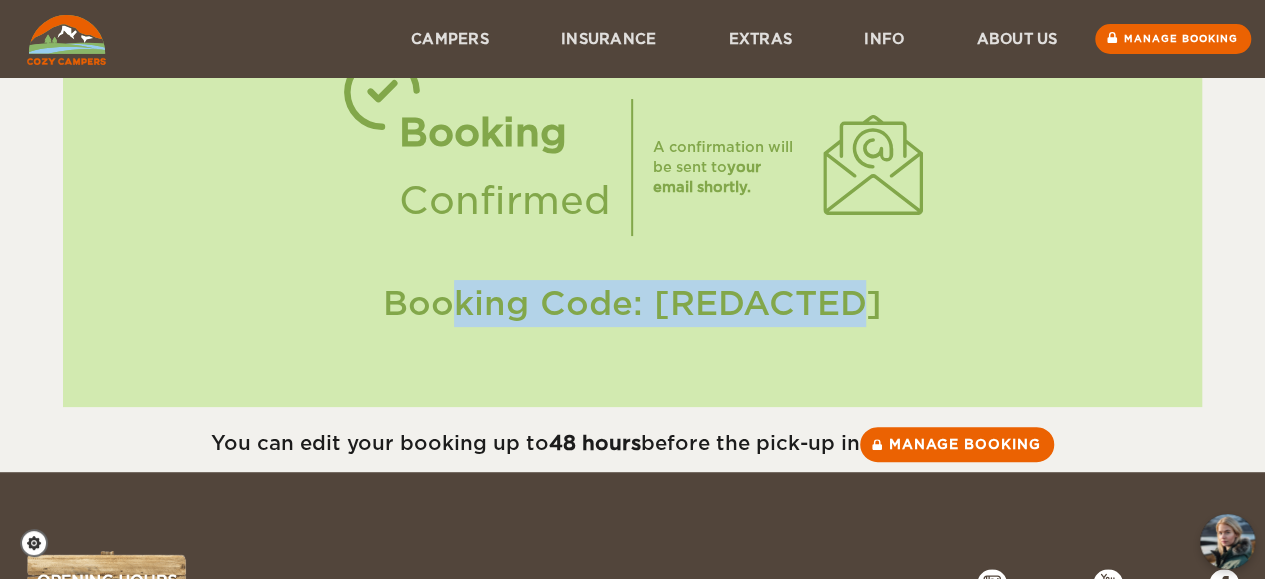 scroll, scrollTop: 28, scrollLeft: 0, axis: vertical 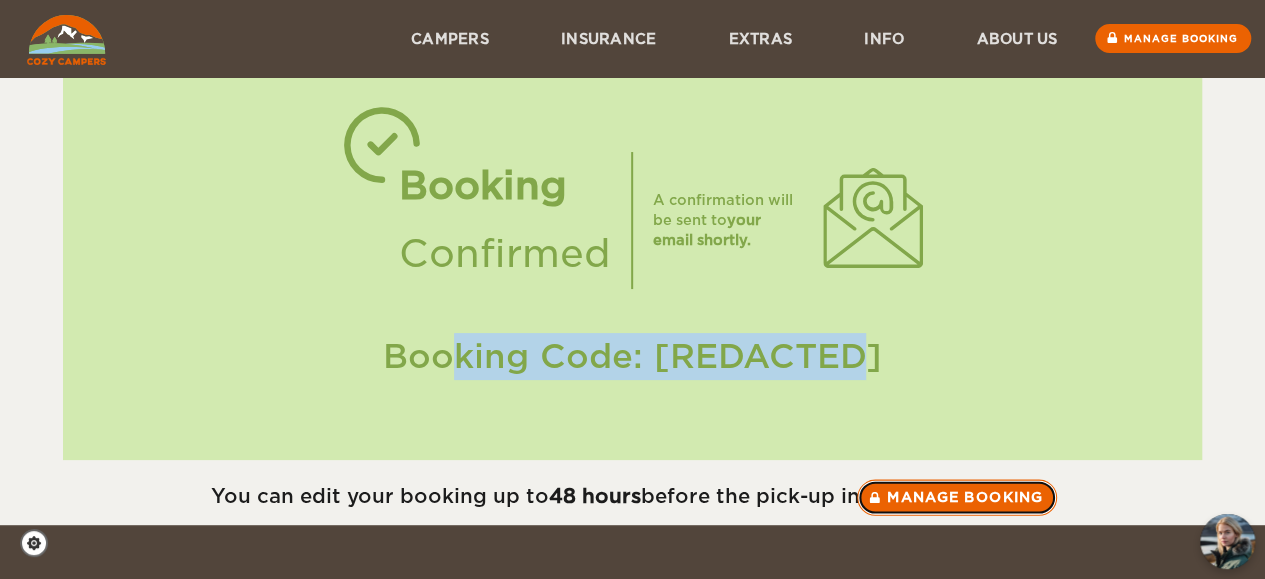 click on "Manage booking" at bounding box center (957, 497) 